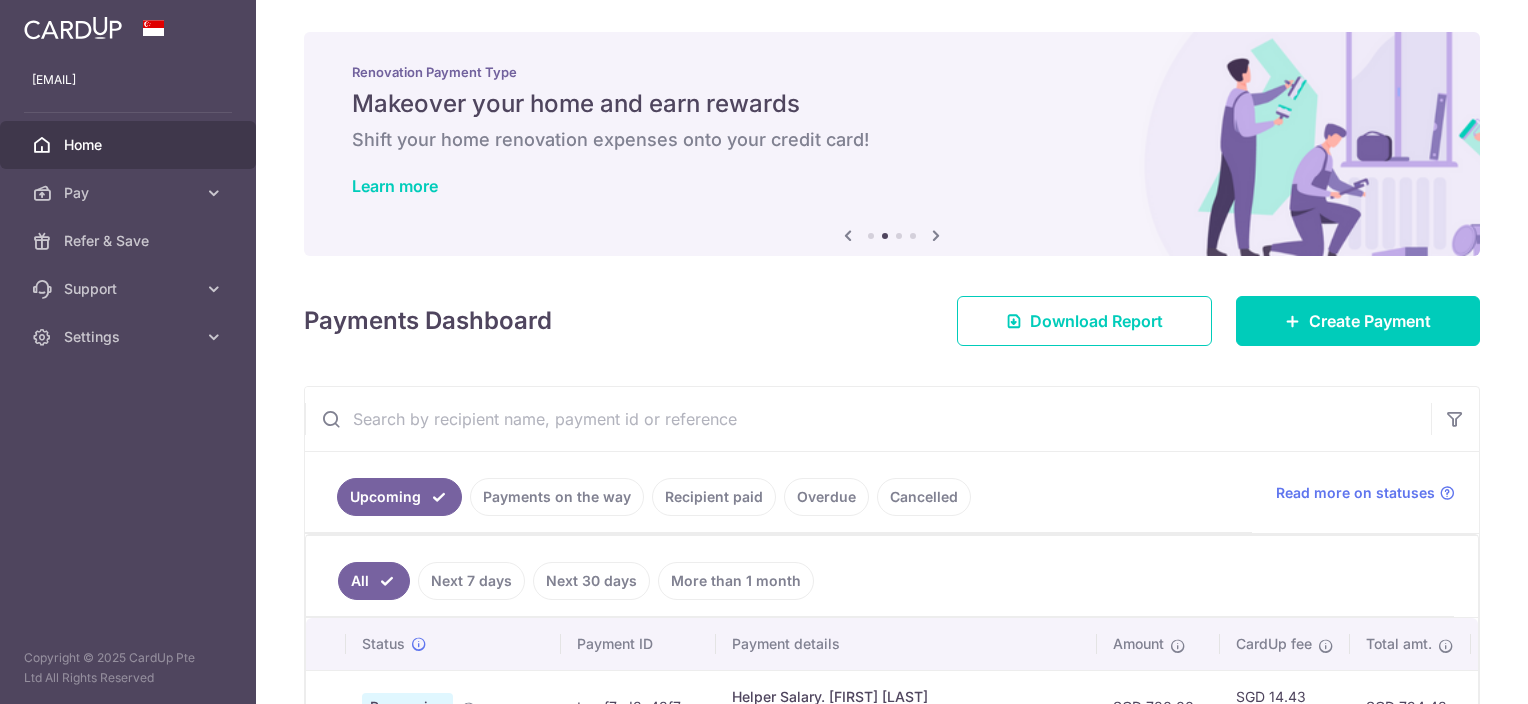 scroll, scrollTop: 0, scrollLeft: 0, axis: both 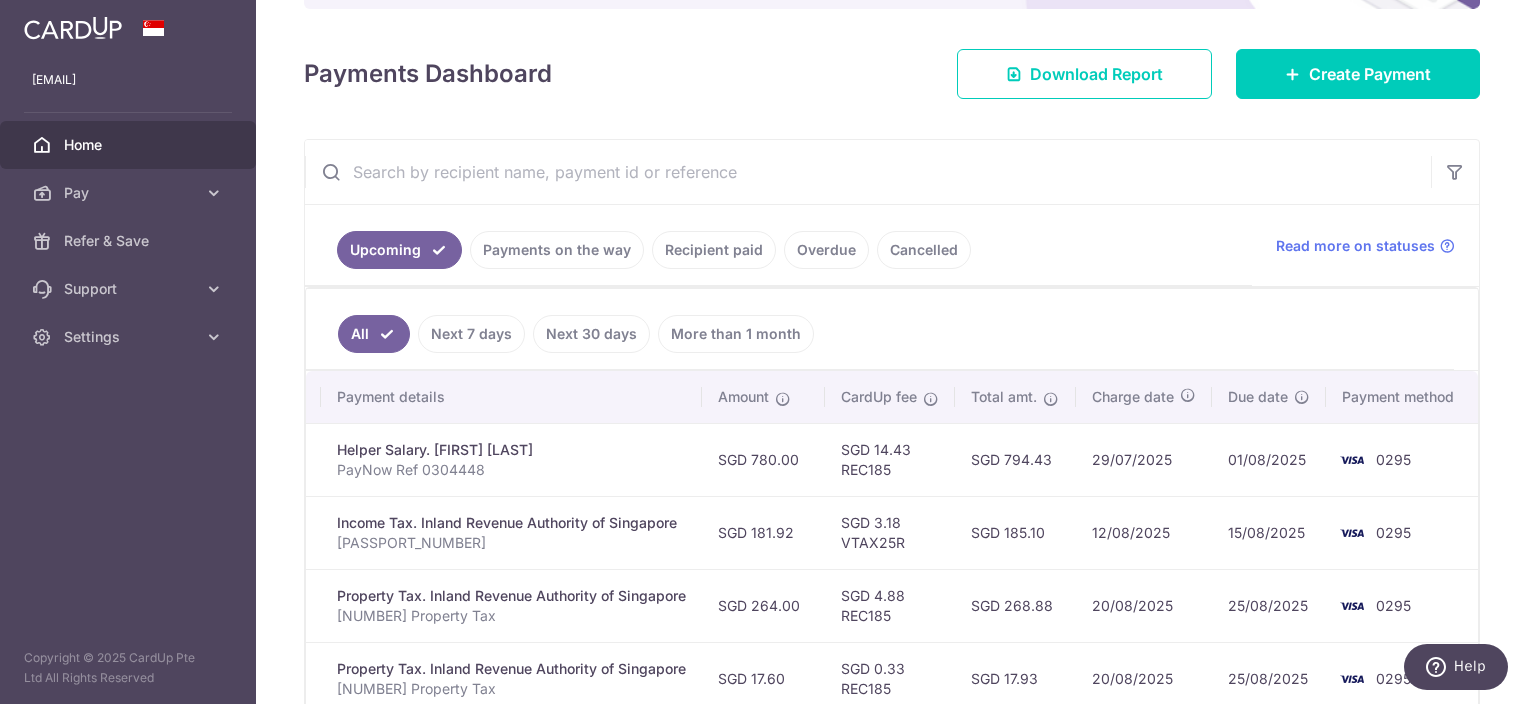 click on "Payments on the way" at bounding box center (557, 250) 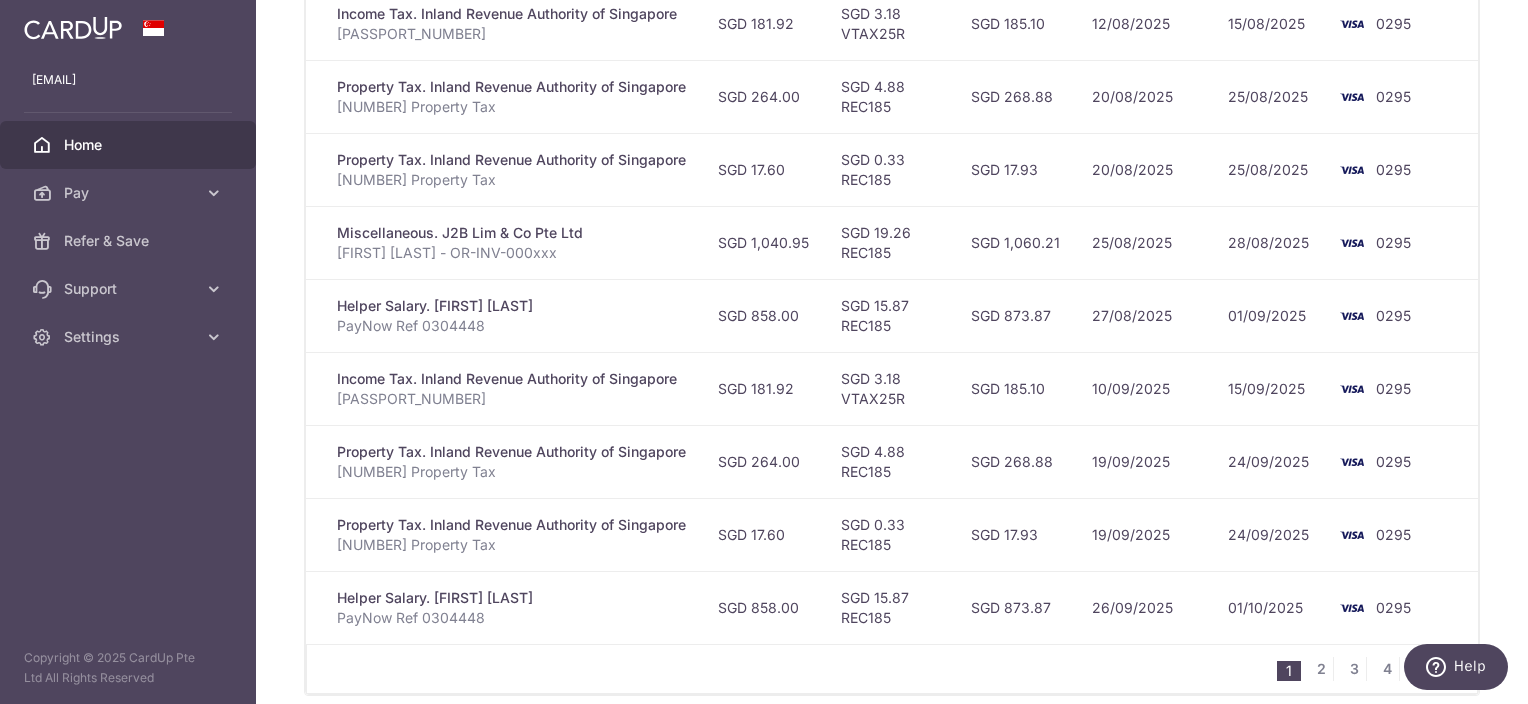 scroll, scrollTop: 800, scrollLeft: 0, axis: vertical 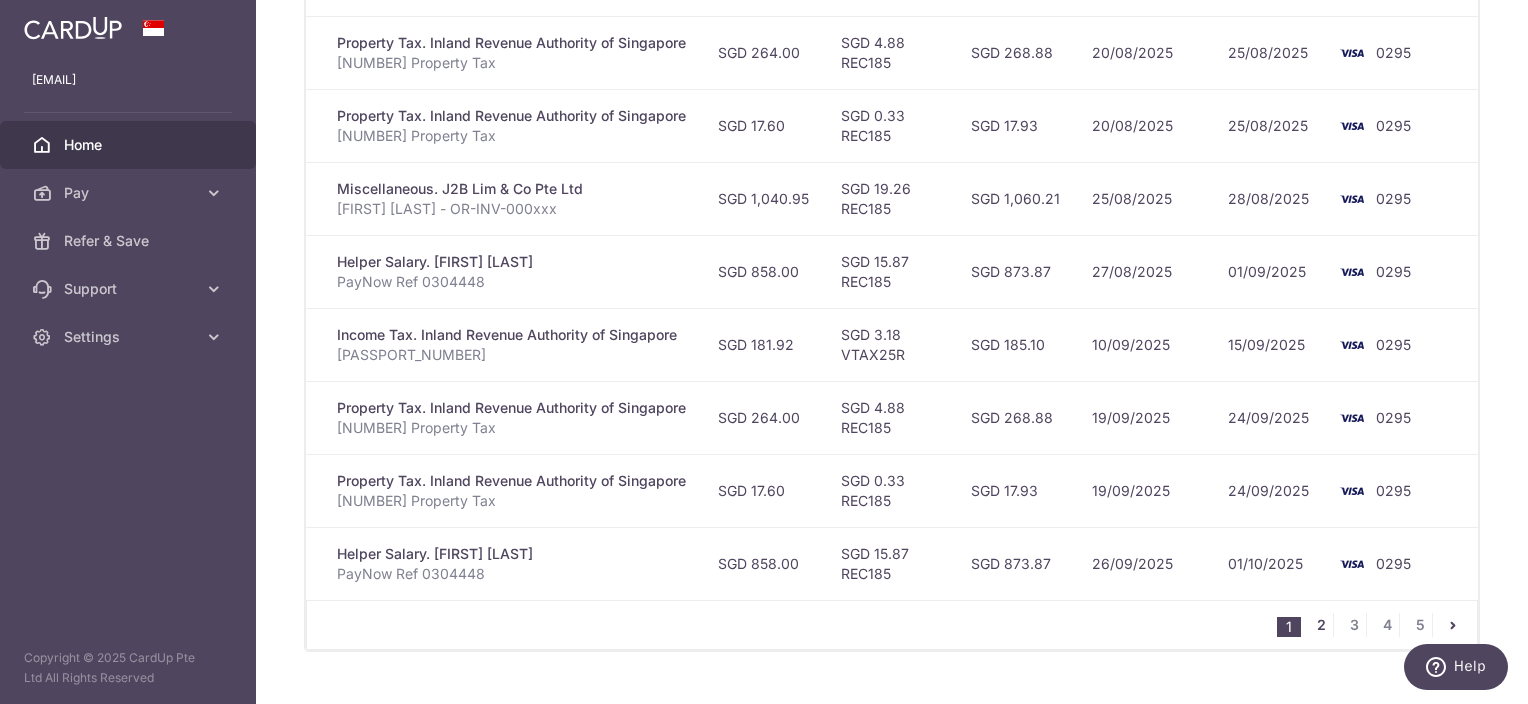 click on "2" at bounding box center (1321, 625) 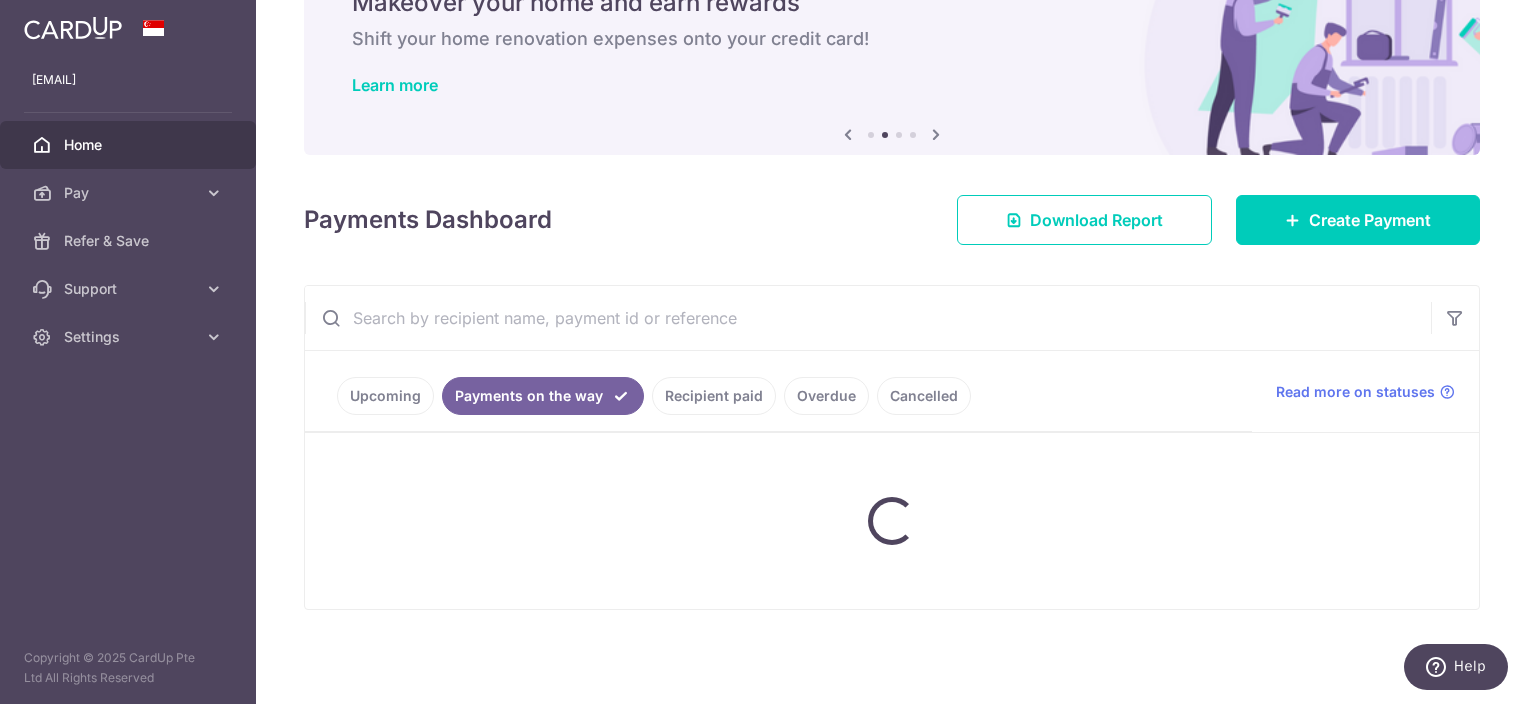 scroll, scrollTop: 99, scrollLeft: 0, axis: vertical 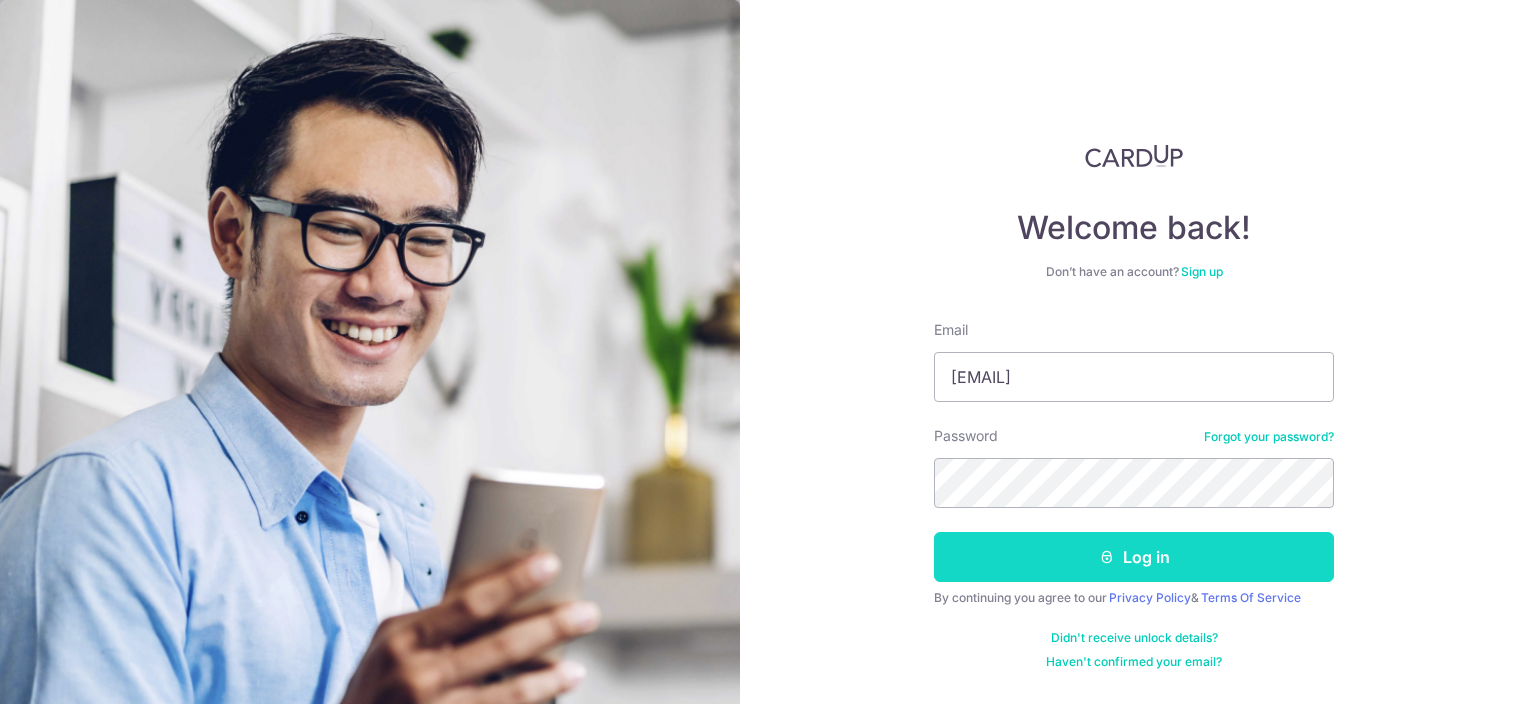click on "Log in" at bounding box center [1134, 557] 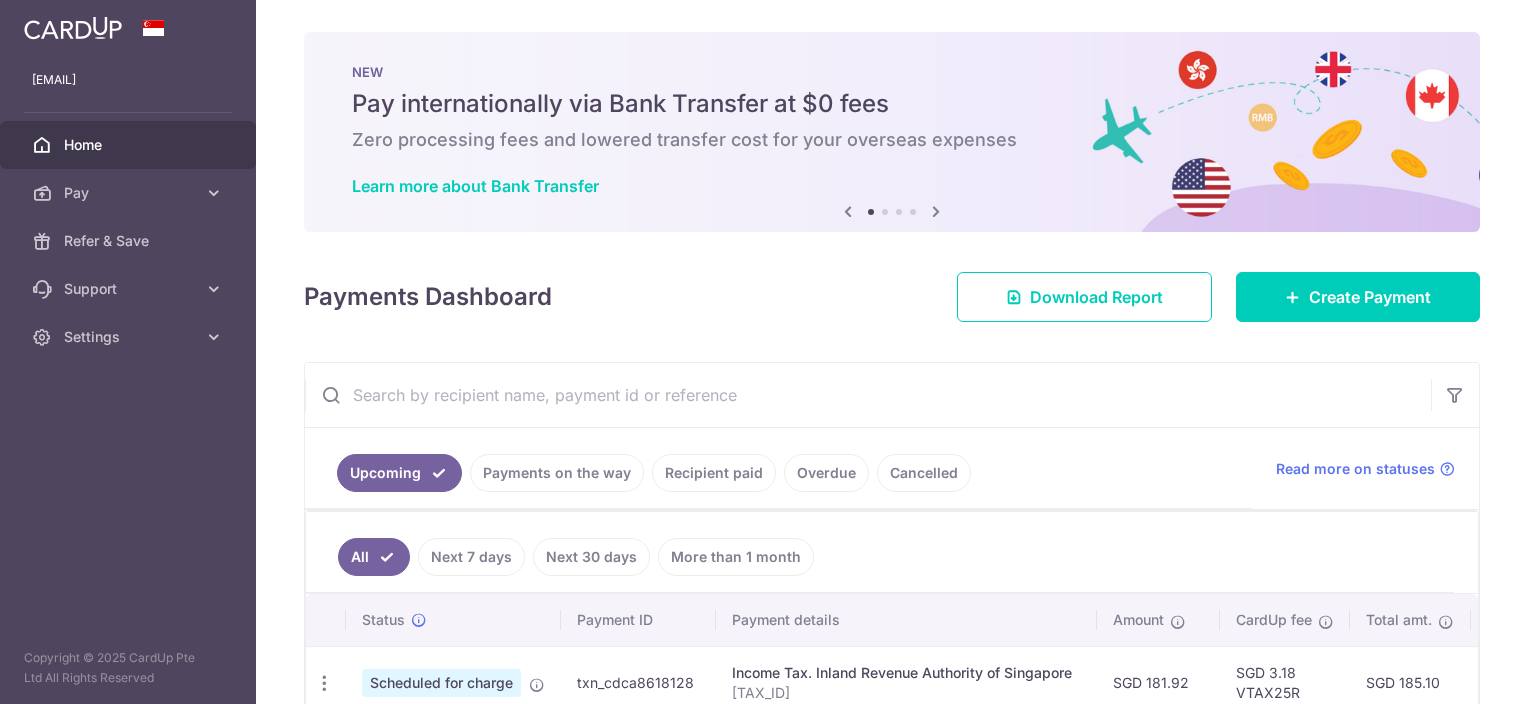 scroll, scrollTop: 0, scrollLeft: 0, axis: both 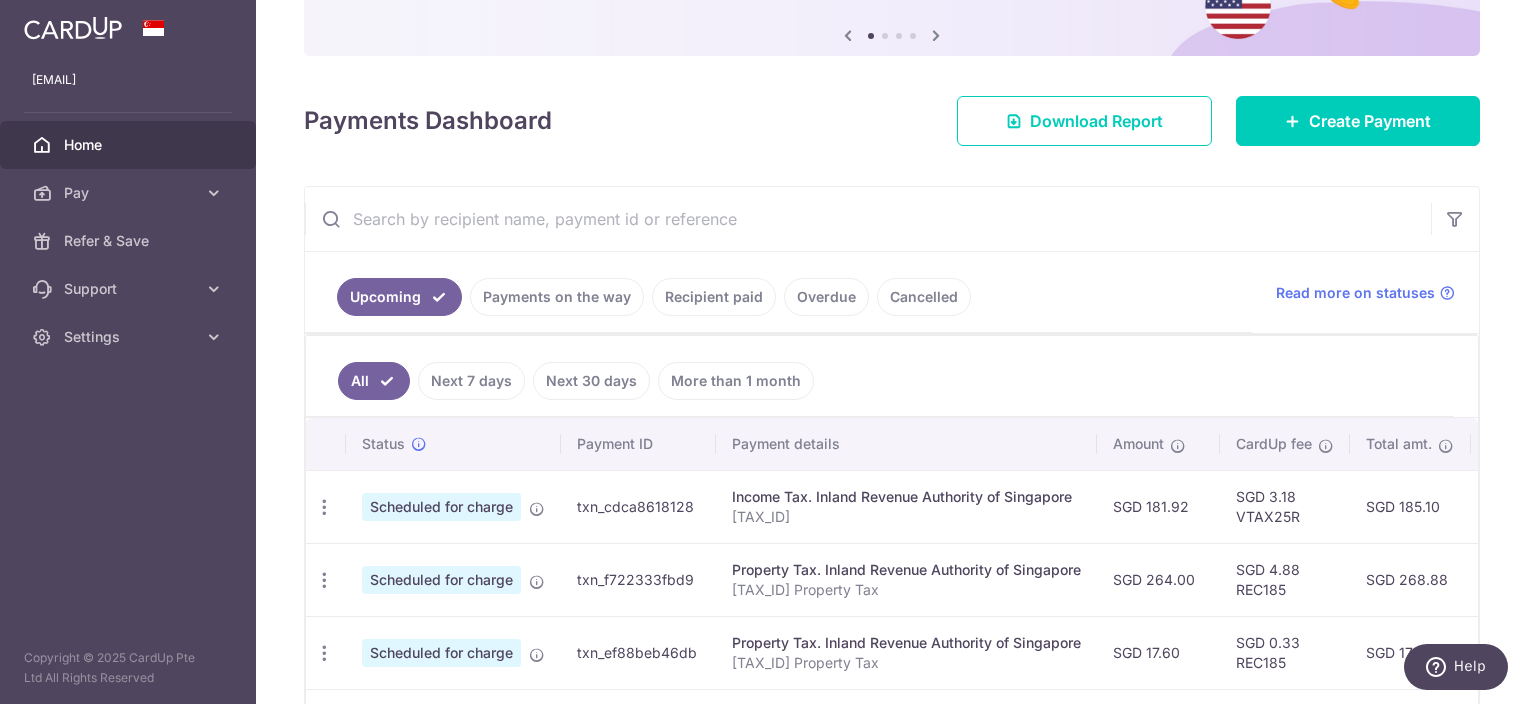 click on "Payments on the way" at bounding box center [557, 297] 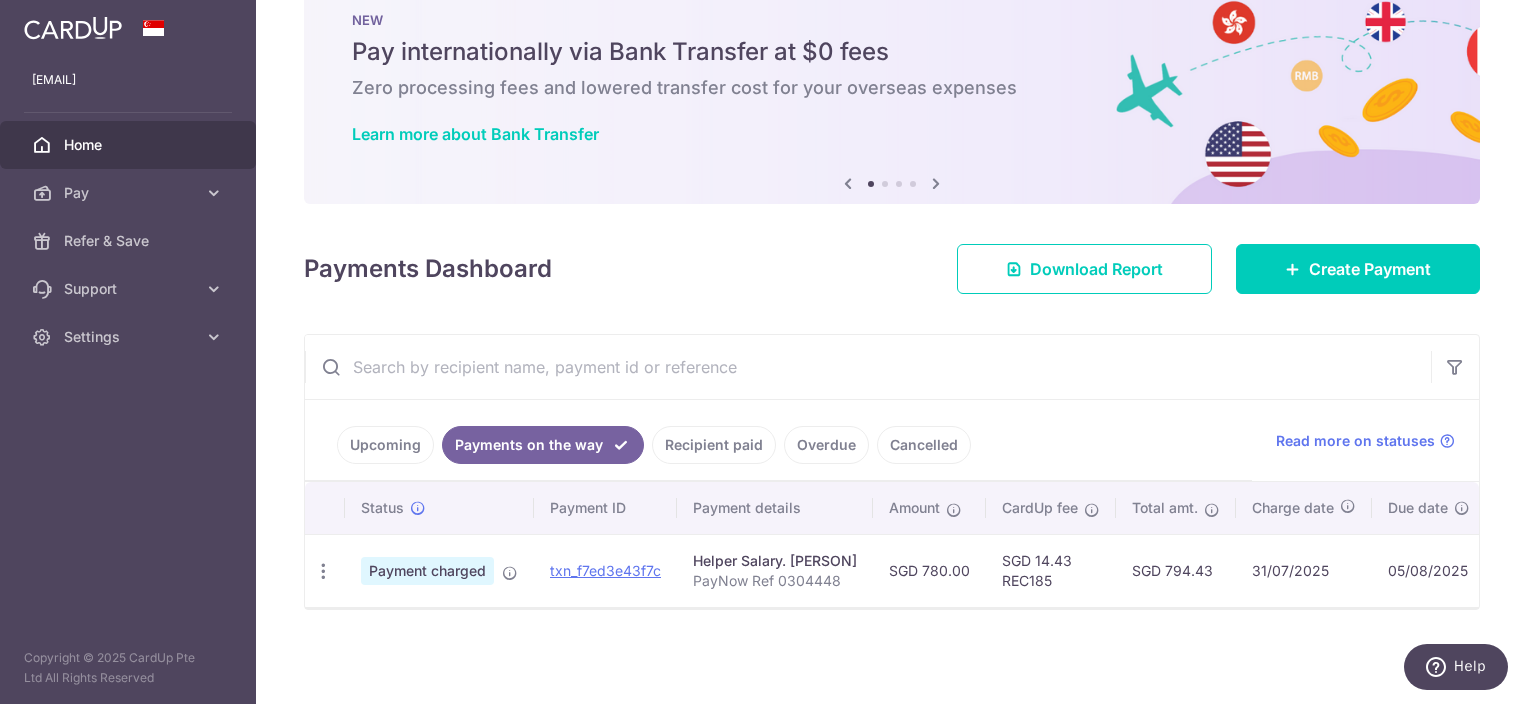 scroll, scrollTop: 60, scrollLeft: 0, axis: vertical 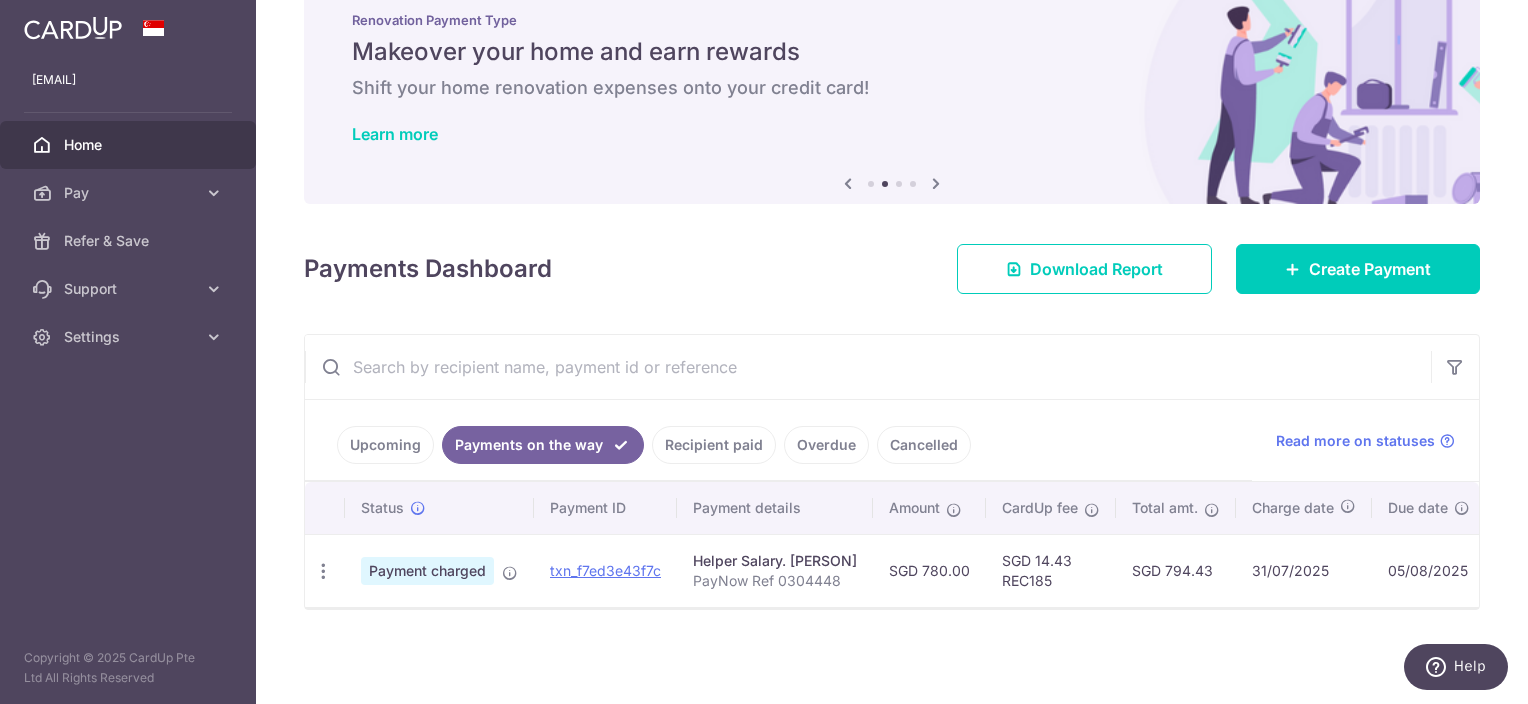 click on "Recipient paid" at bounding box center [714, 445] 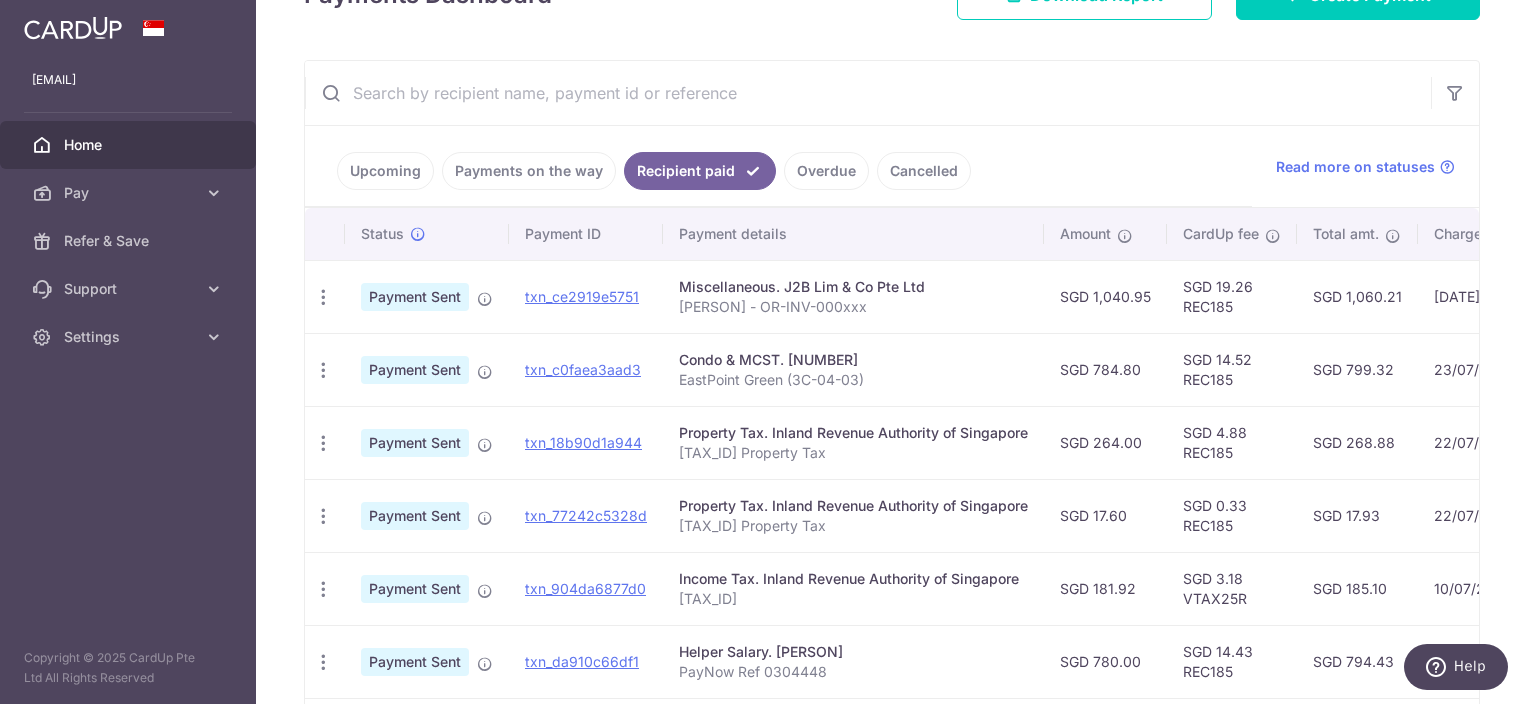 scroll, scrollTop: 360, scrollLeft: 0, axis: vertical 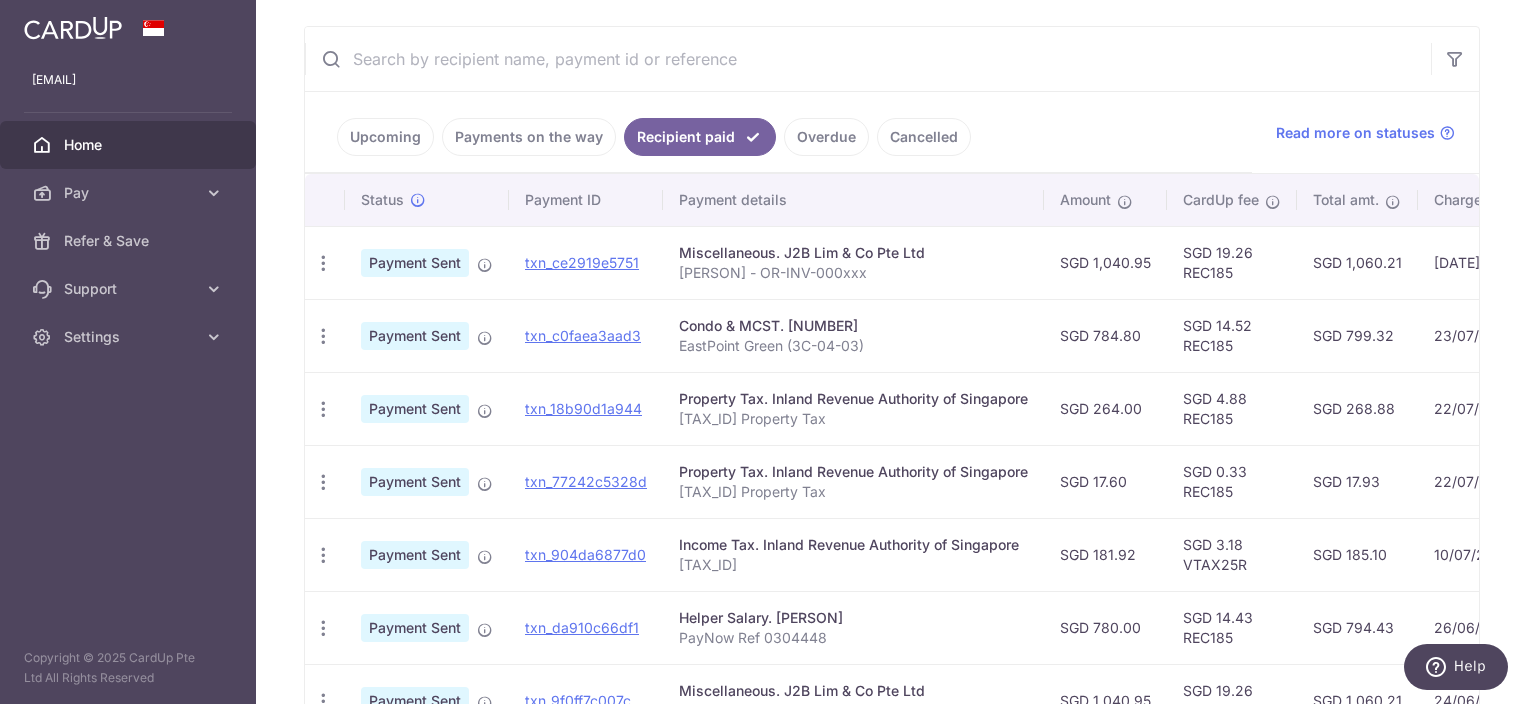 click on "Helper Salary. siti jumyanti
PayNow Ref 0304448" at bounding box center [853, 627] 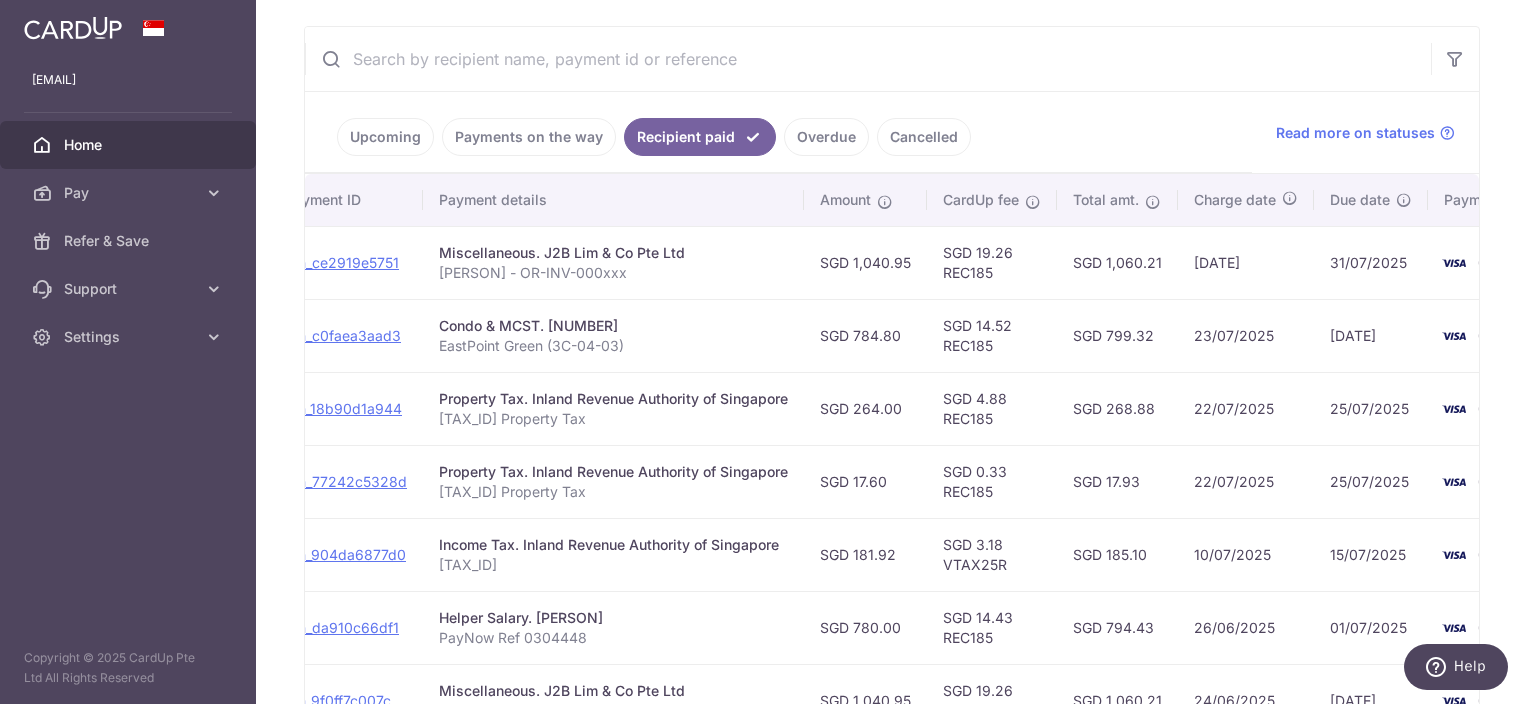 scroll, scrollTop: 0, scrollLeft: 350, axis: horizontal 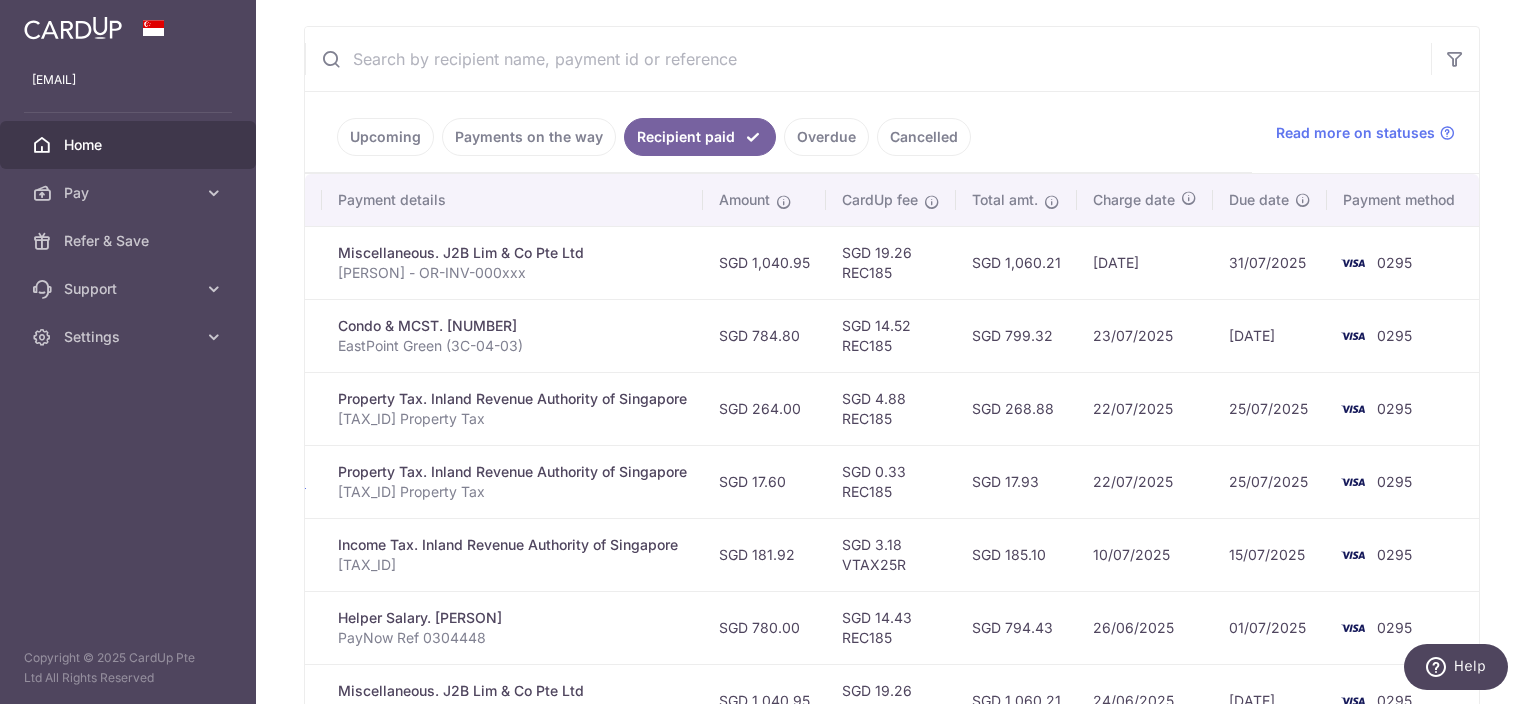 click on "Payments on the way" at bounding box center (529, 137) 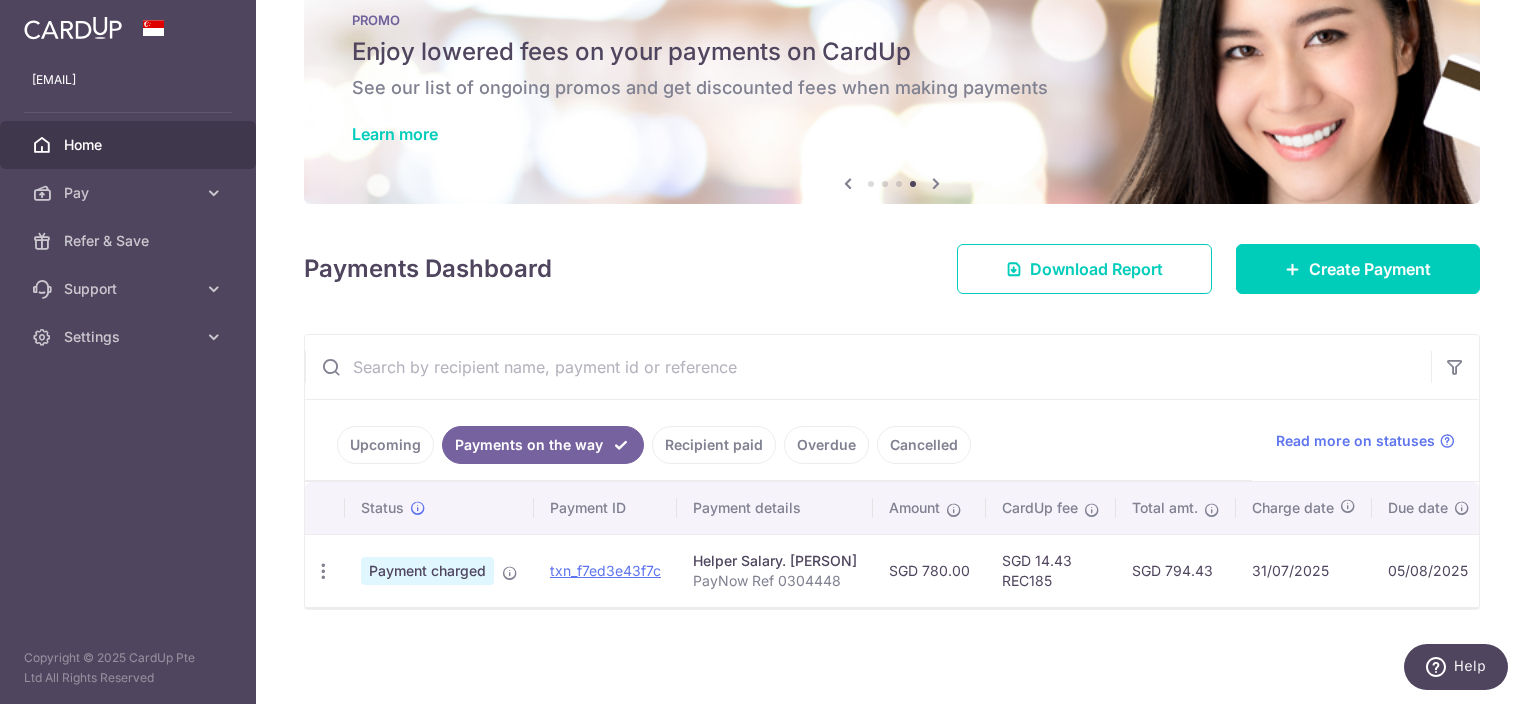 scroll, scrollTop: 60, scrollLeft: 0, axis: vertical 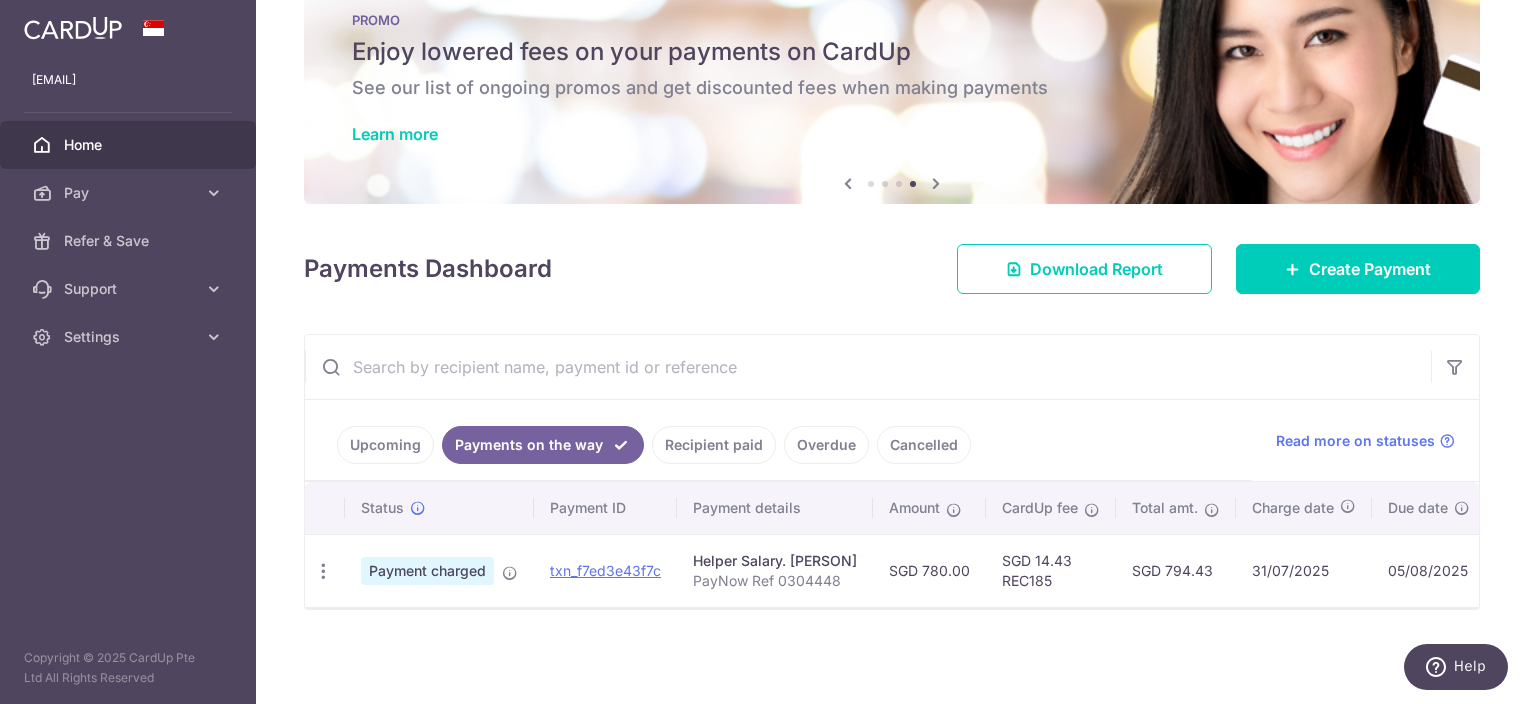 click on "Upcoming" at bounding box center (385, 445) 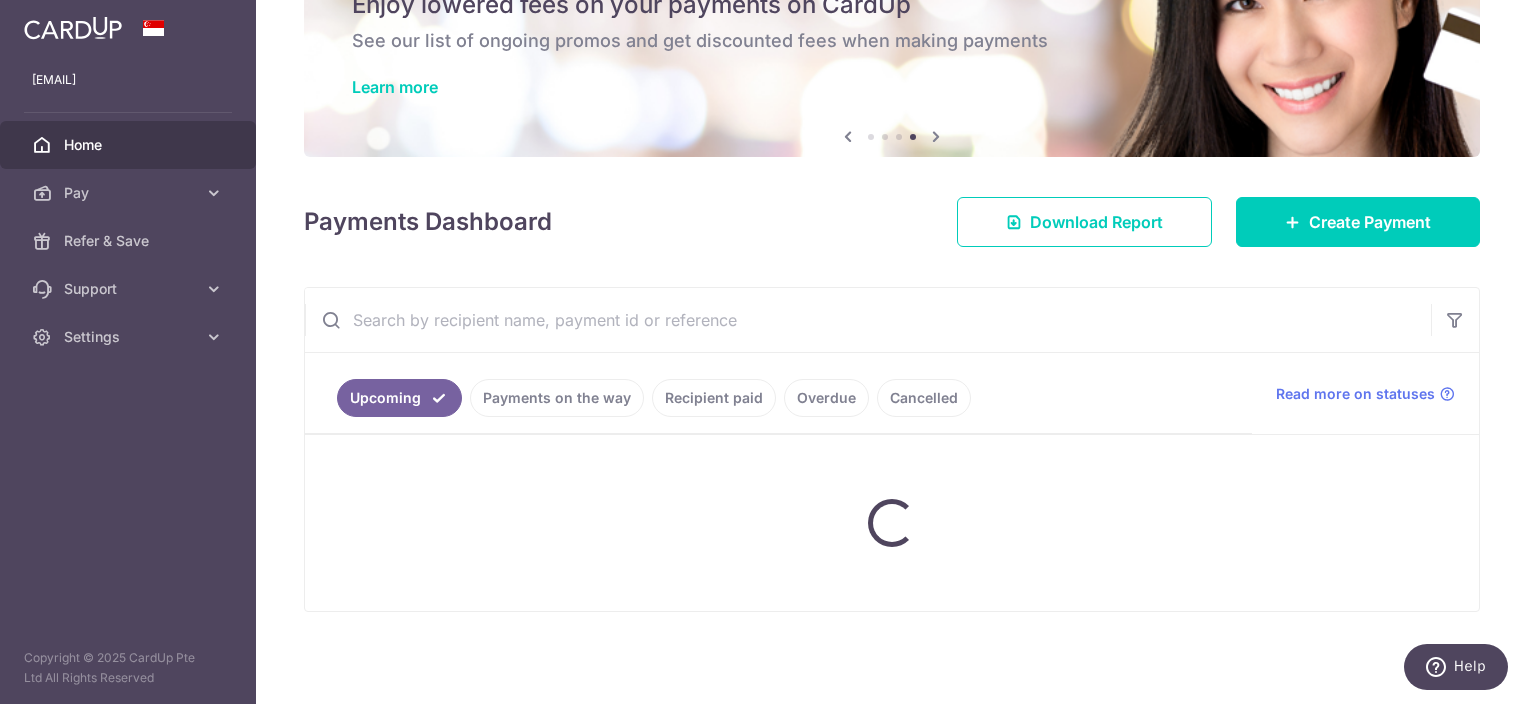 scroll, scrollTop: 360, scrollLeft: 0, axis: vertical 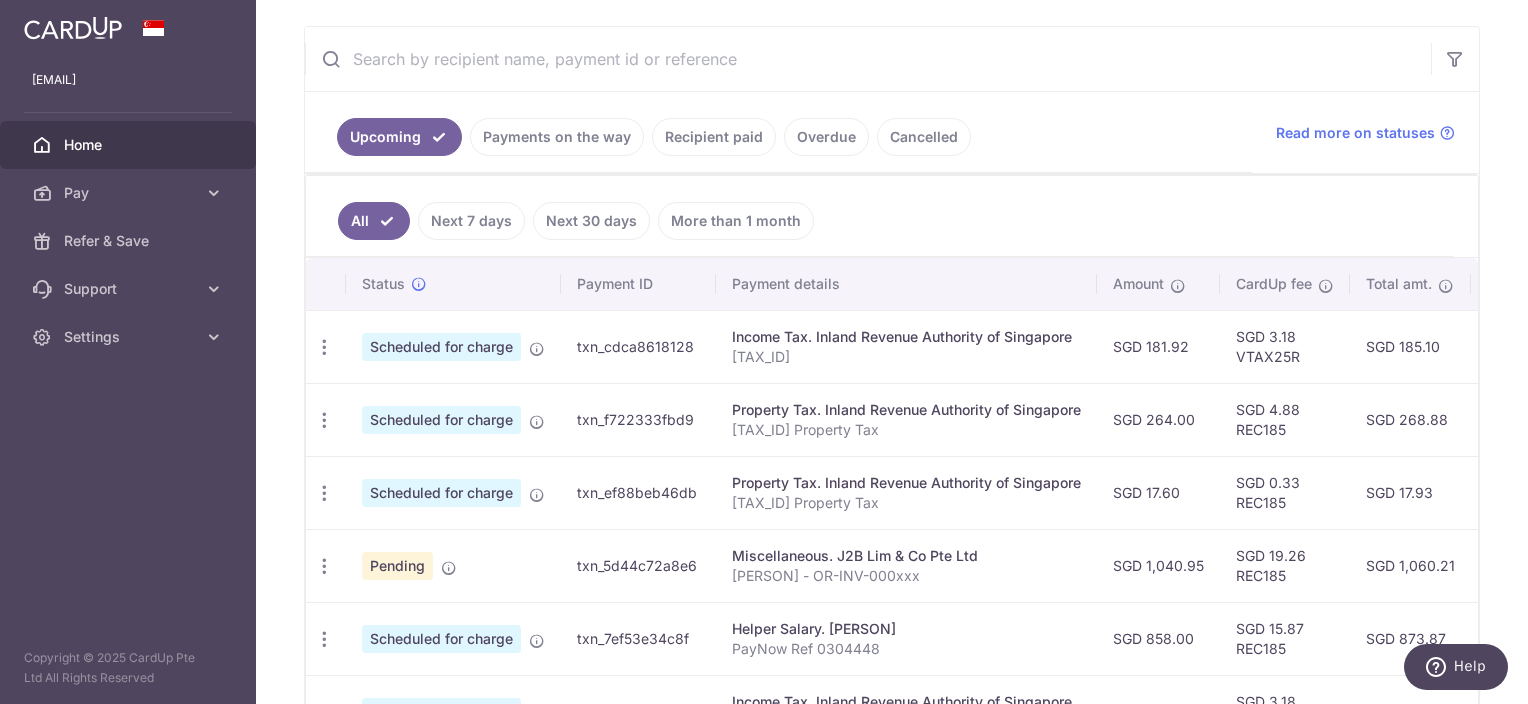 click on "Property Tax. Inland Revenue Authority of Singapore
0919144W Property Tax" at bounding box center [906, 492] 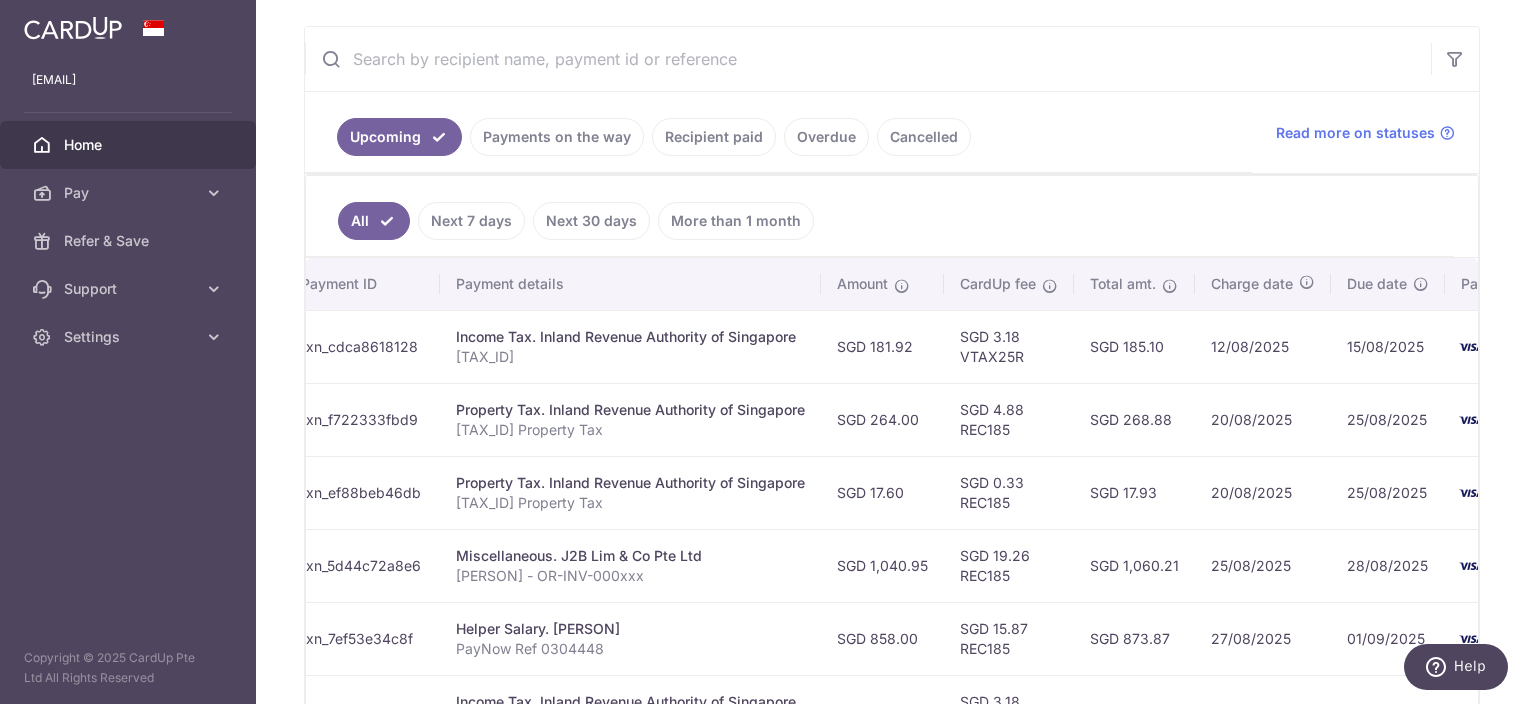 scroll, scrollTop: 0, scrollLeft: 320, axis: horizontal 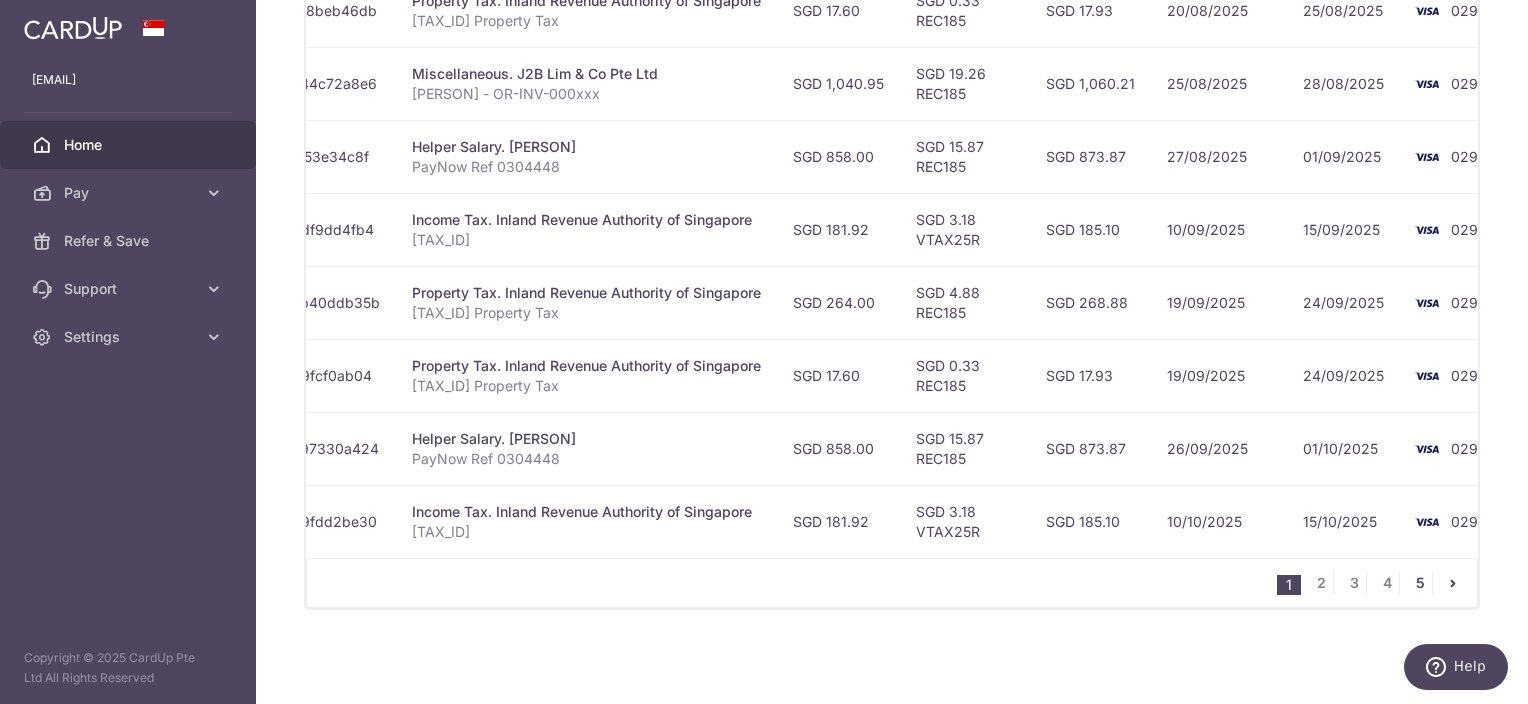 click on "5" at bounding box center [1420, 583] 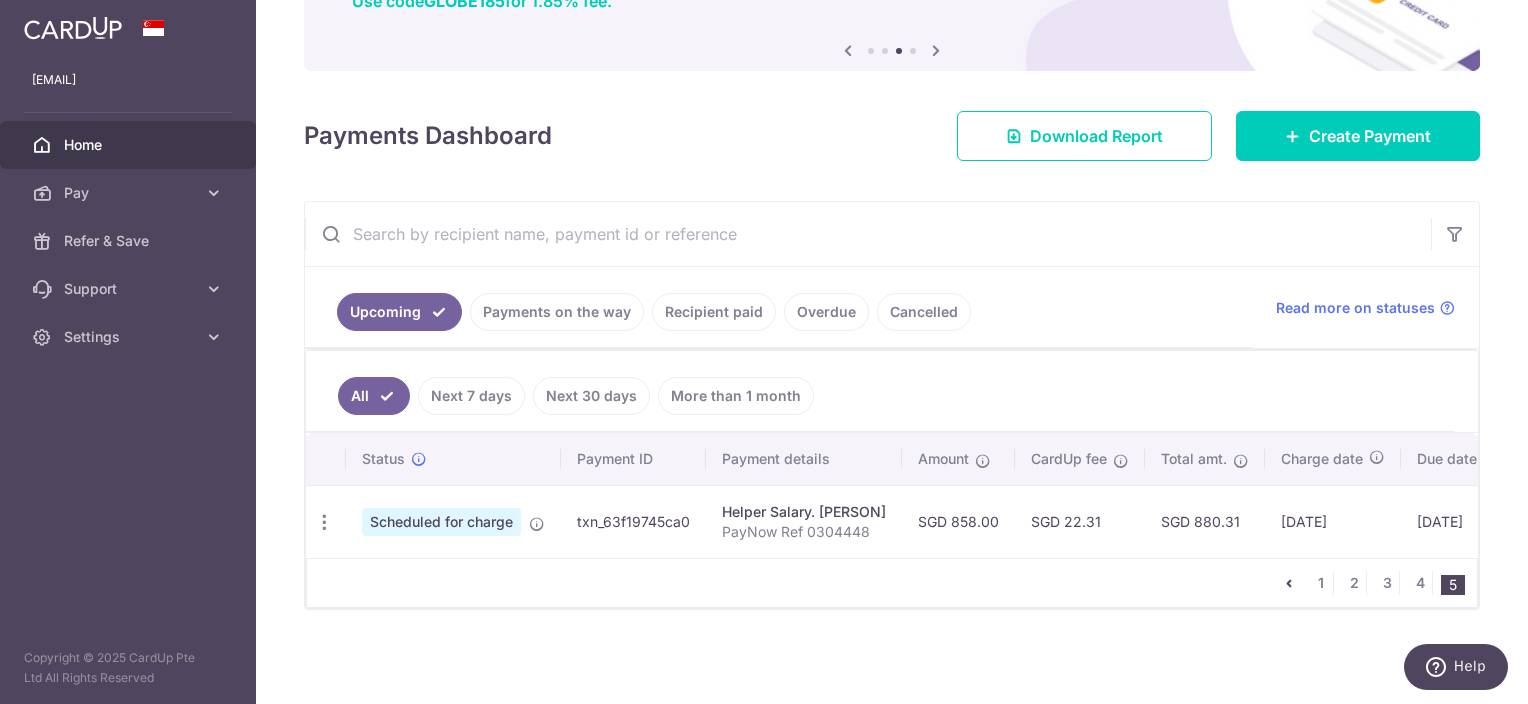 scroll, scrollTop: 192, scrollLeft: 0, axis: vertical 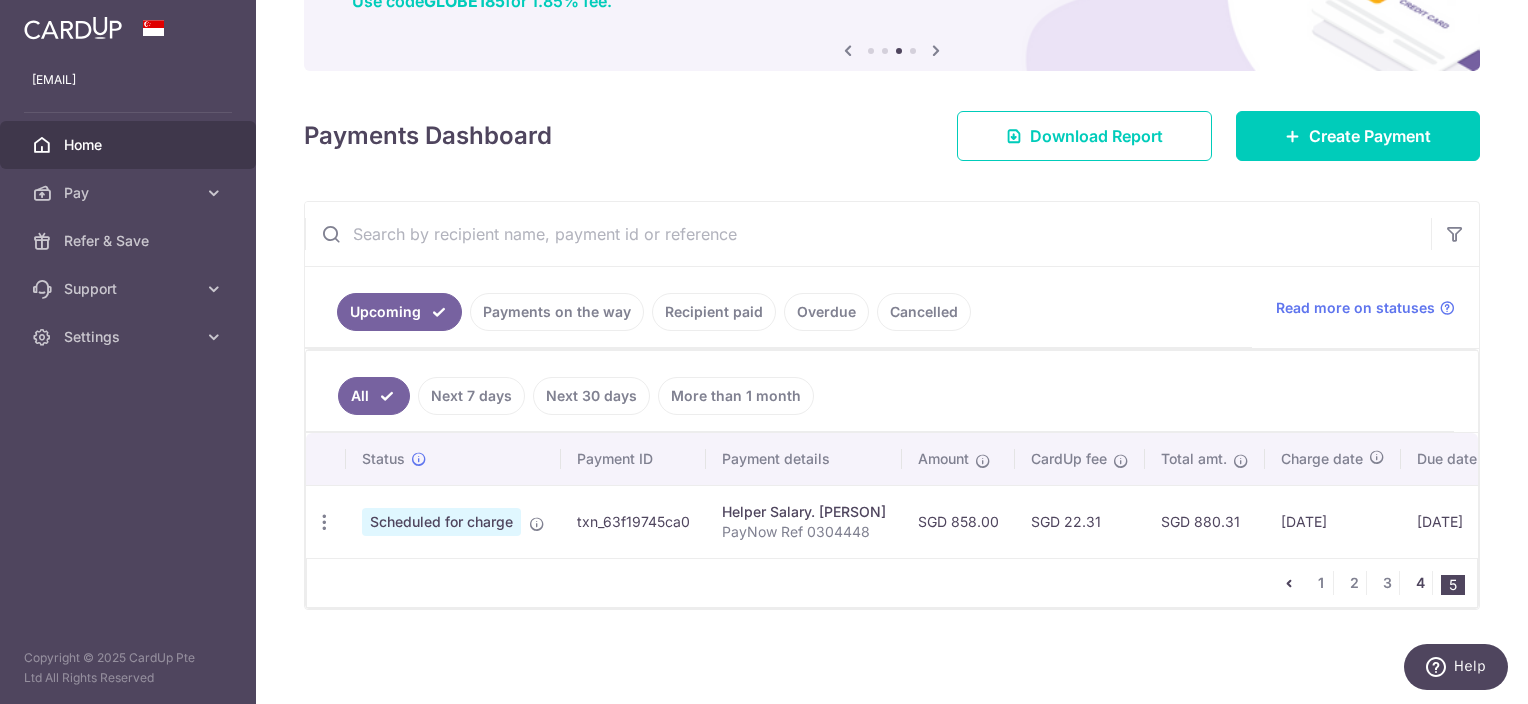 click on "4" at bounding box center (1420, 583) 